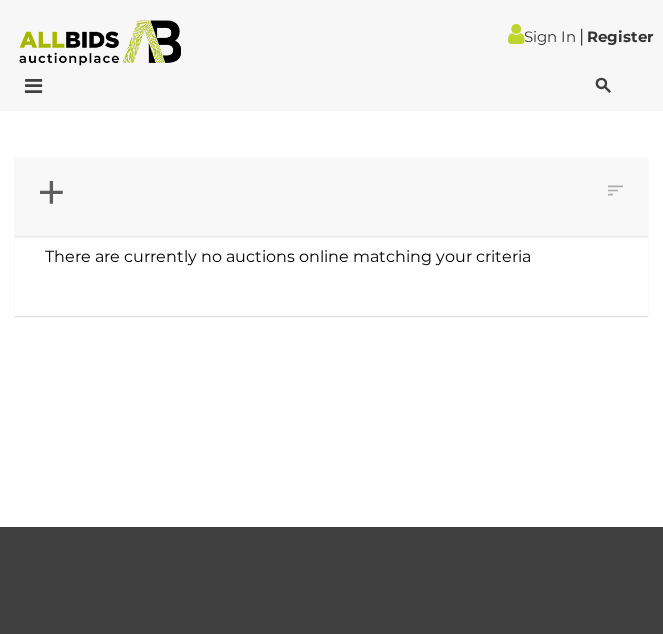 scroll, scrollTop: 0, scrollLeft: 0, axis: both 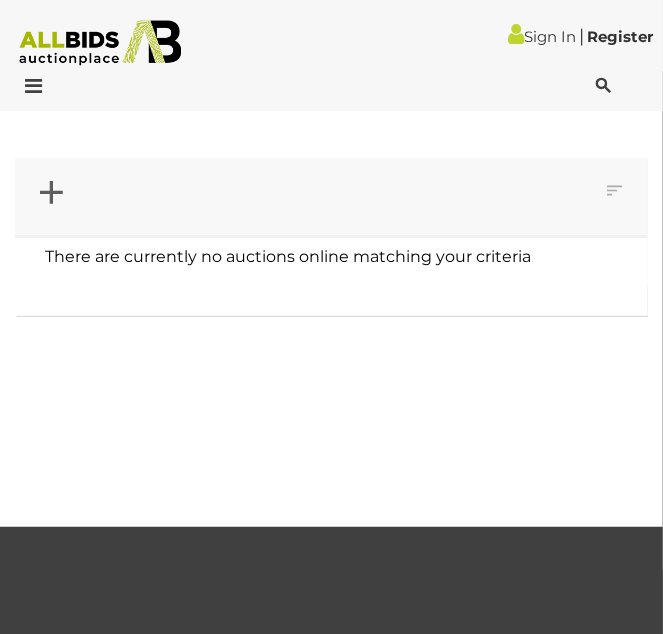 click at bounding box center (28, 86) 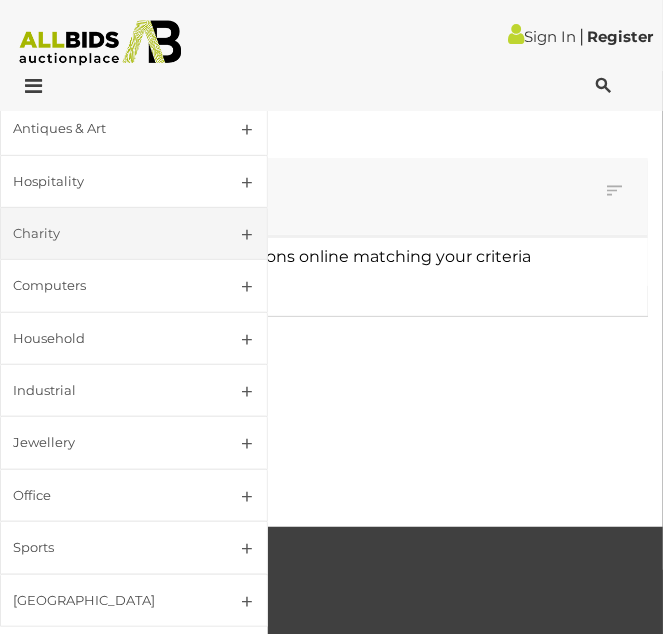 click on "Charity" at bounding box center (110, 233) 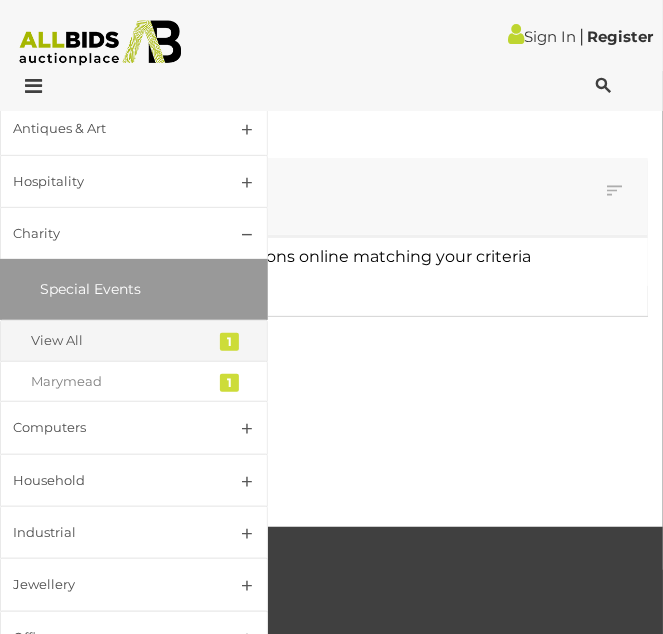 click on "View All" at bounding box center (119, 340) 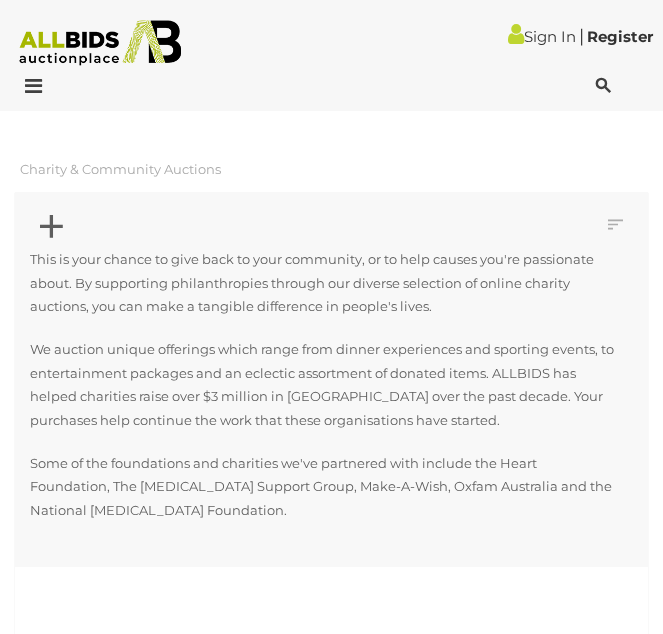 scroll, scrollTop: 0, scrollLeft: 0, axis: both 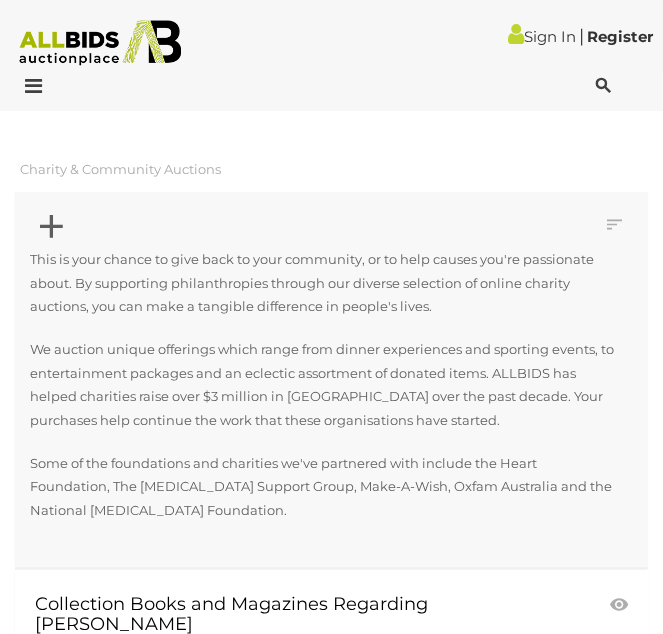 click at bounding box center (28, 86) 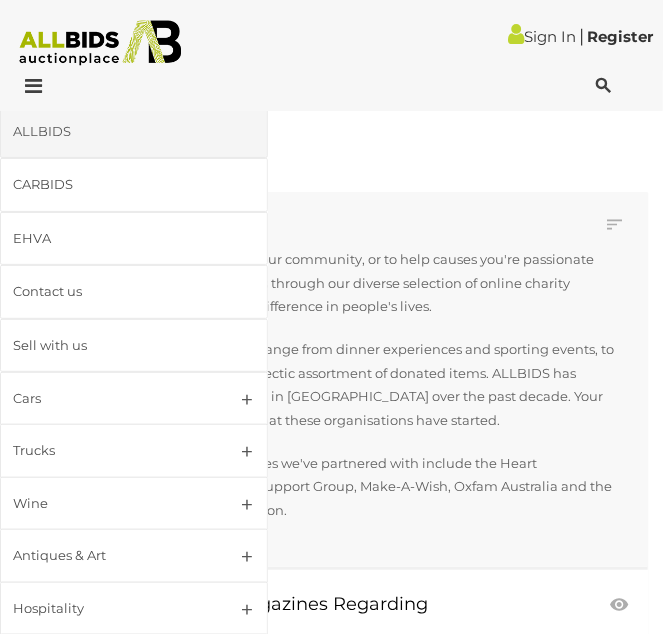 click on "ALLBIDS" at bounding box center (110, 131) 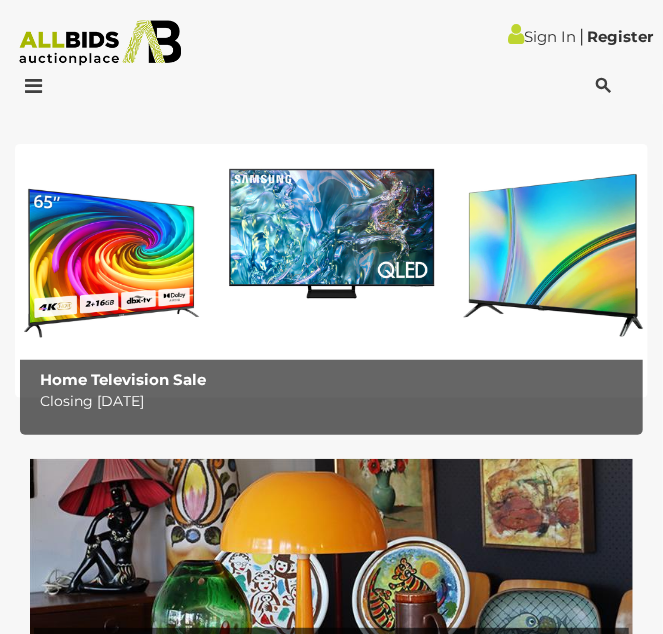 scroll, scrollTop: 128, scrollLeft: 0, axis: vertical 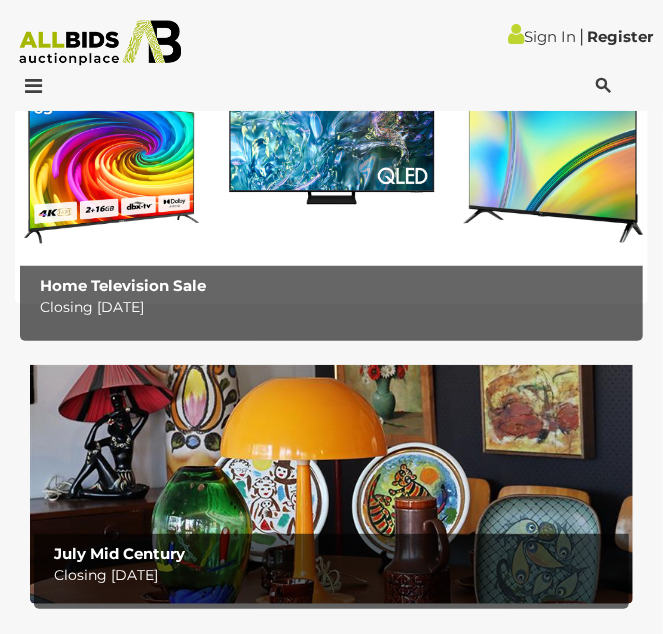 click at bounding box center [331, 176] 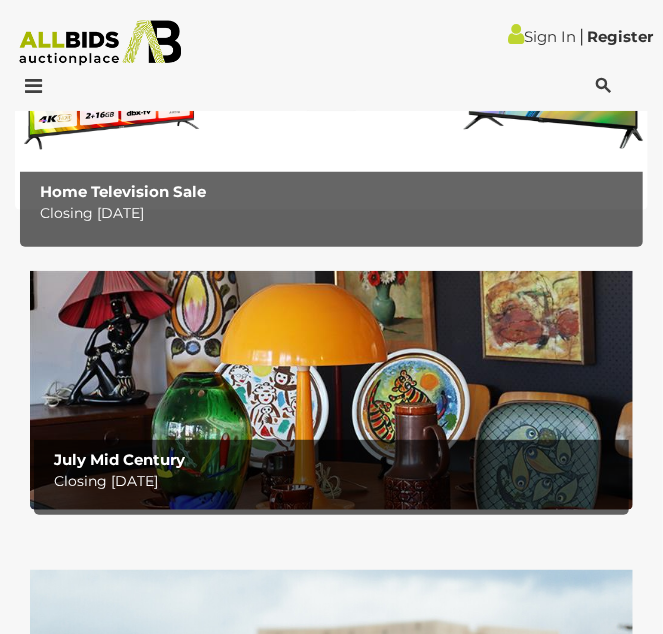 click at bounding box center (331, 381) 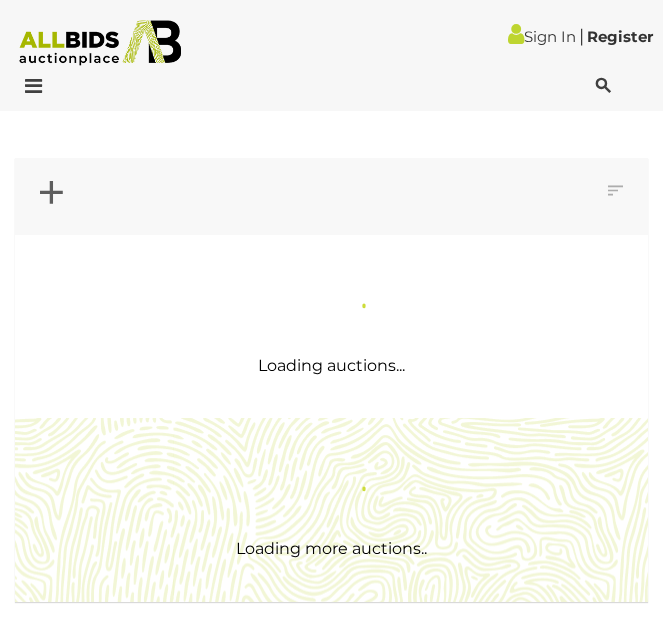 scroll, scrollTop: 0, scrollLeft: 0, axis: both 